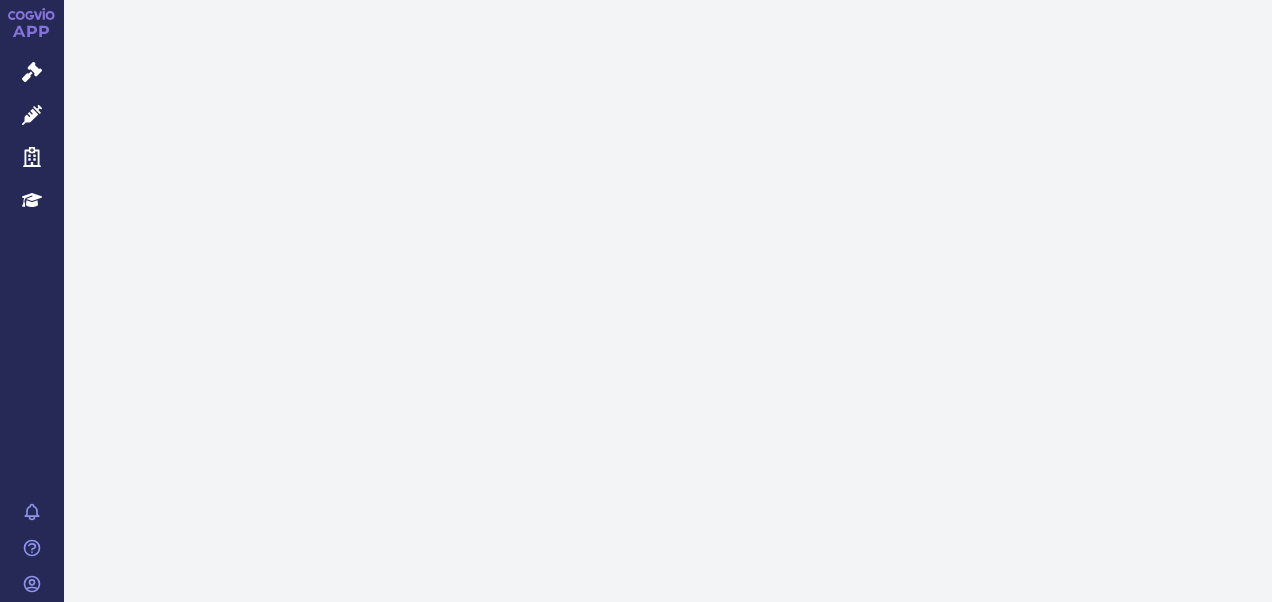 scroll, scrollTop: 0, scrollLeft: 0, axis: both 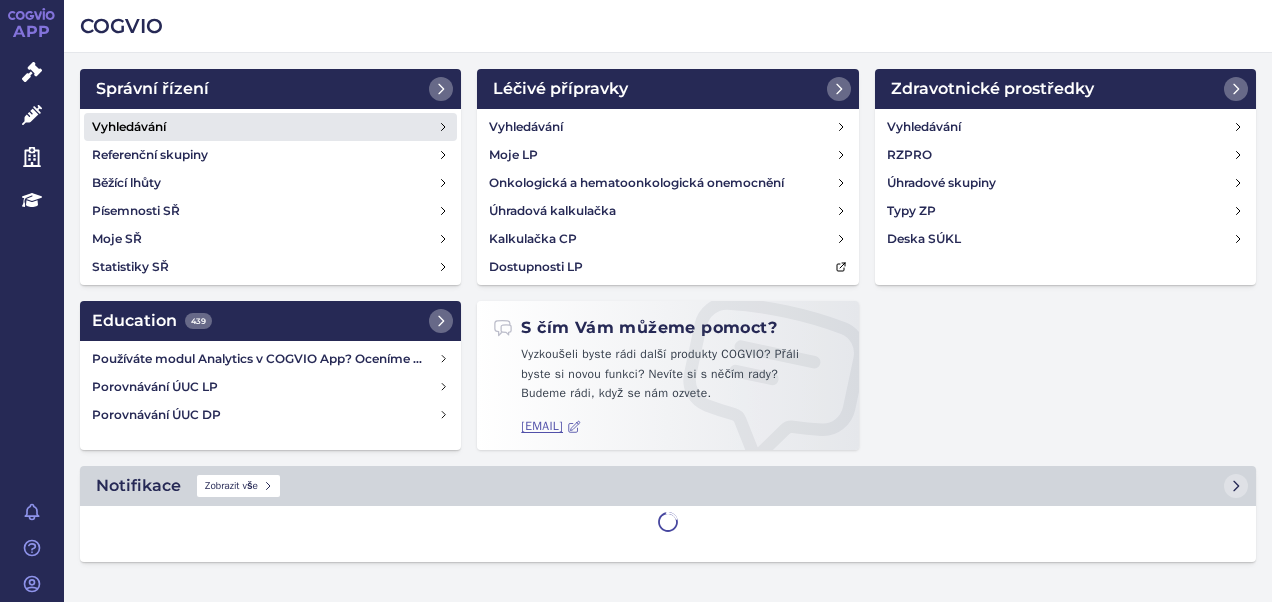 click on "Vyhledávání" at bounding box center [270, 127] 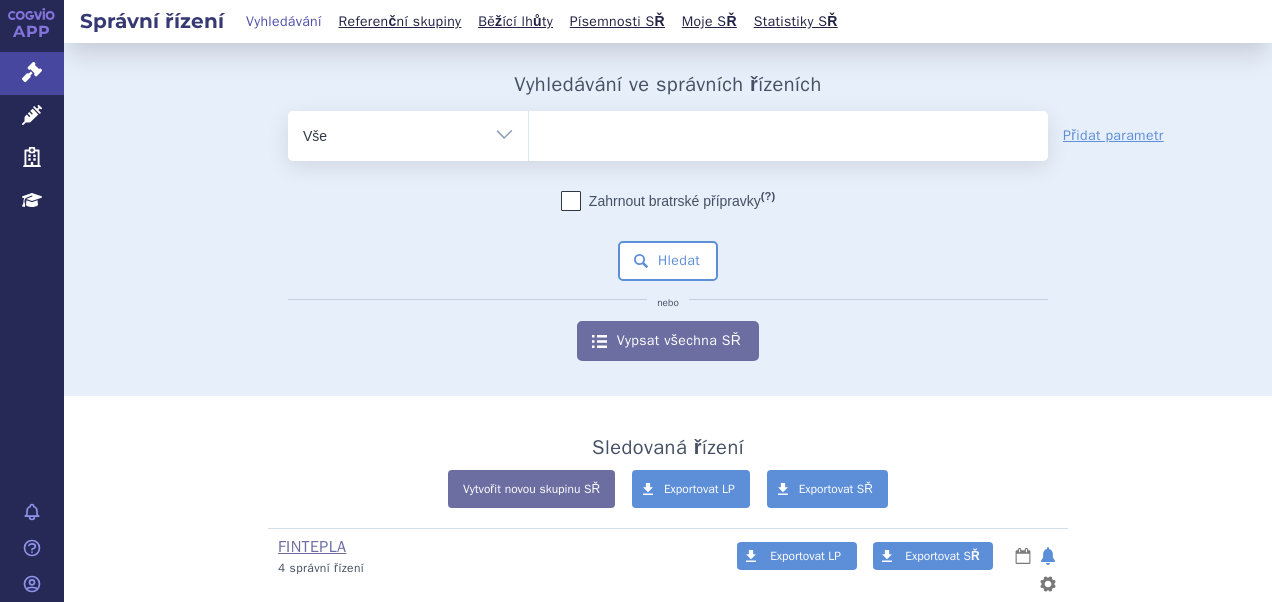 scroll, scrollTop: 0, scrollLeft: 0, axis: both 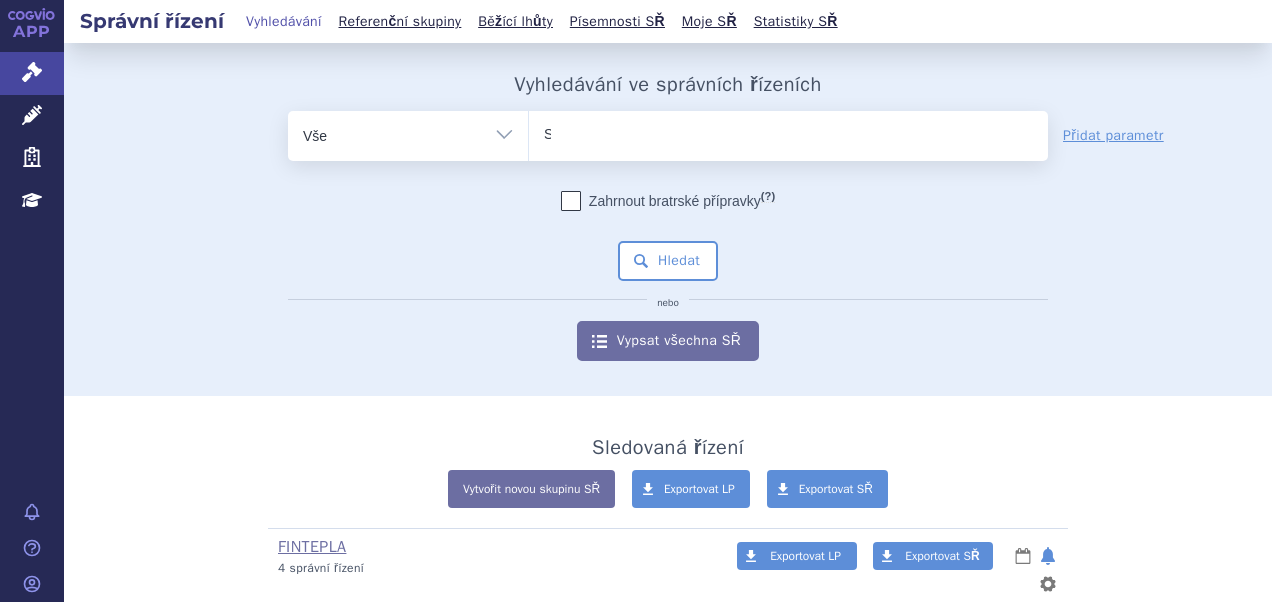 type 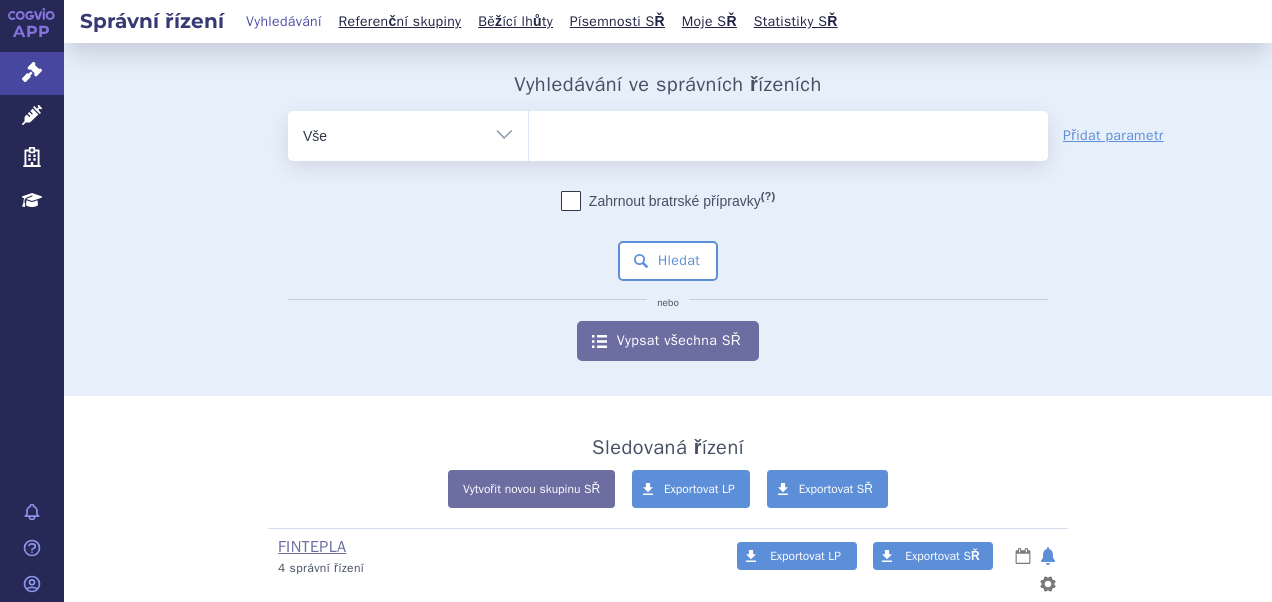 select on "SUKLS36366/2025" 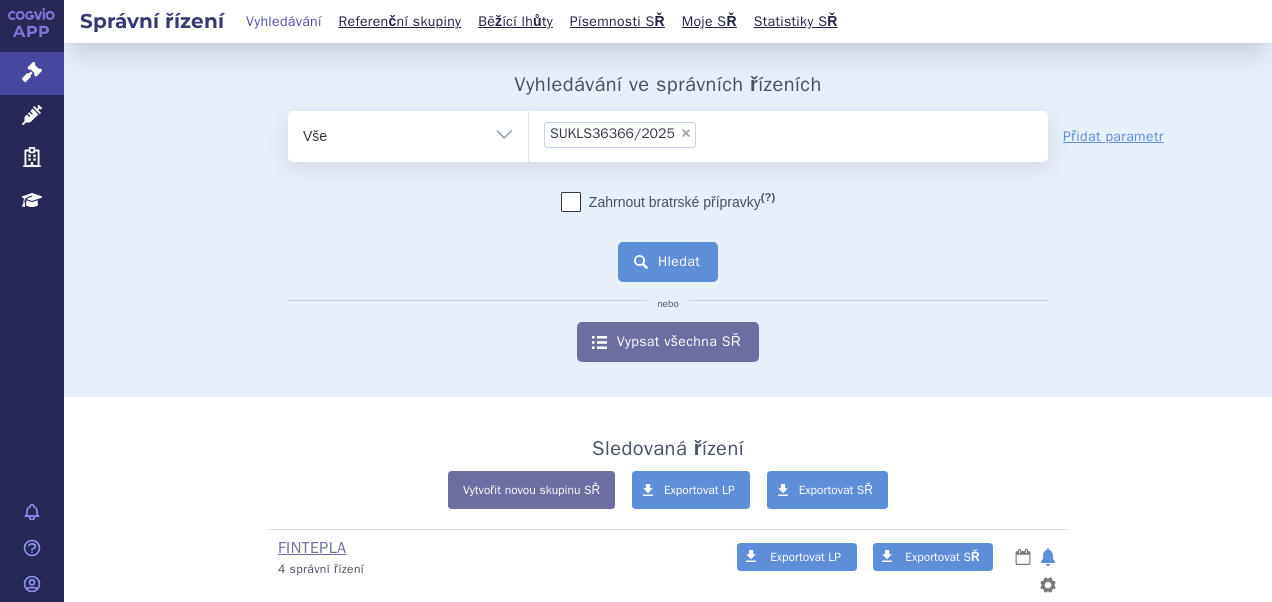click on "Hledat" at bounding box center (668, 262) 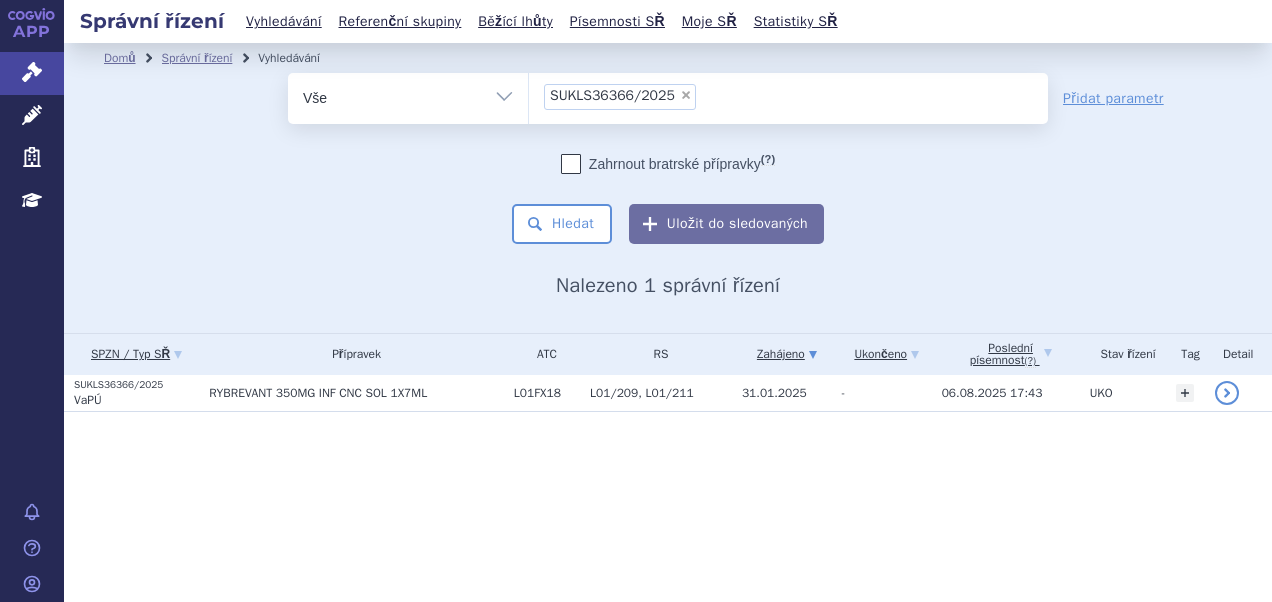 scroll, scrollTop: 0, scrollLeft: 0, axis: both 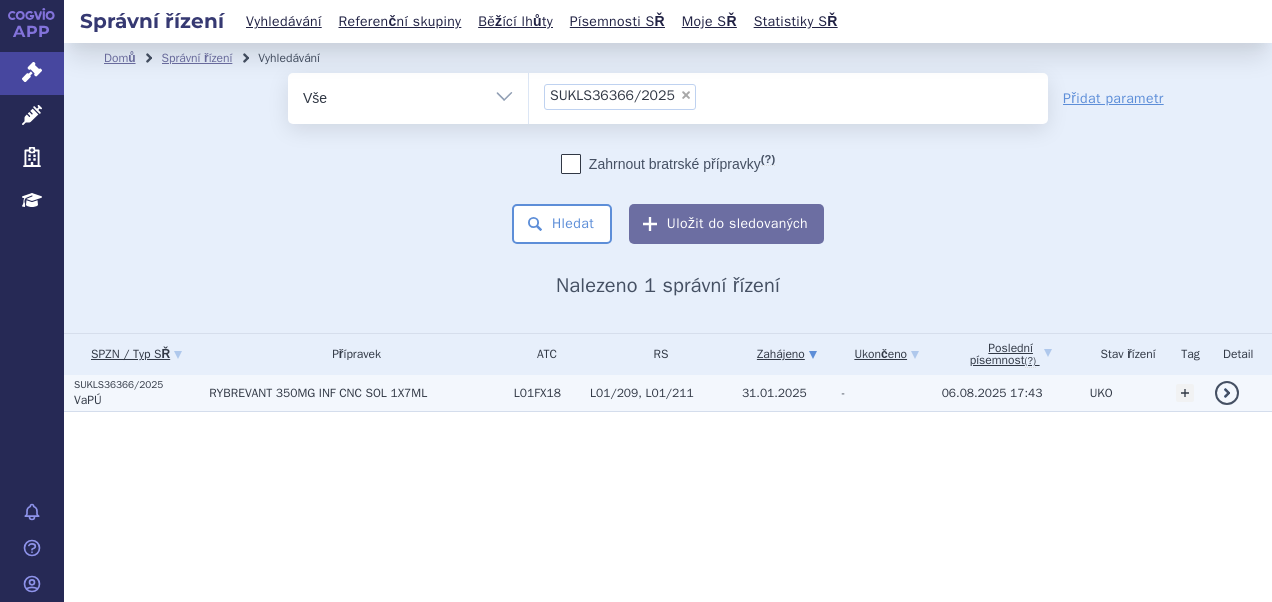 click on "RYBREVANT 350MG INF CNC SOL 1X7ML" at bounding box center [351, 393] 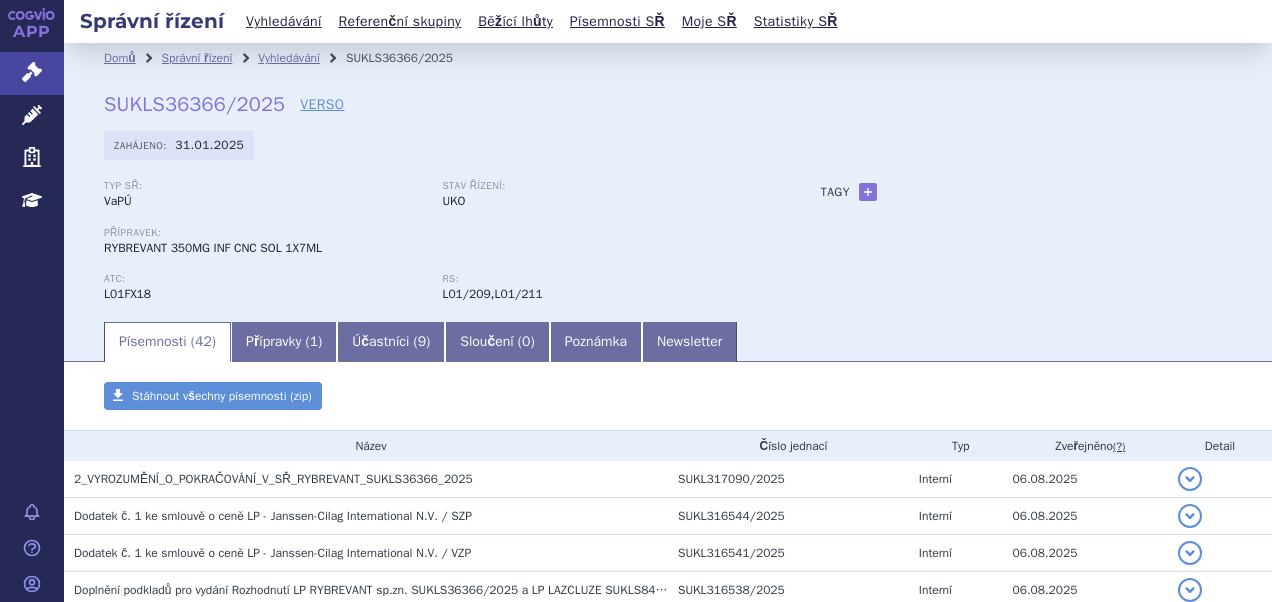 scroll, scrollTop: 0, scrollLeft: 0, axis: both 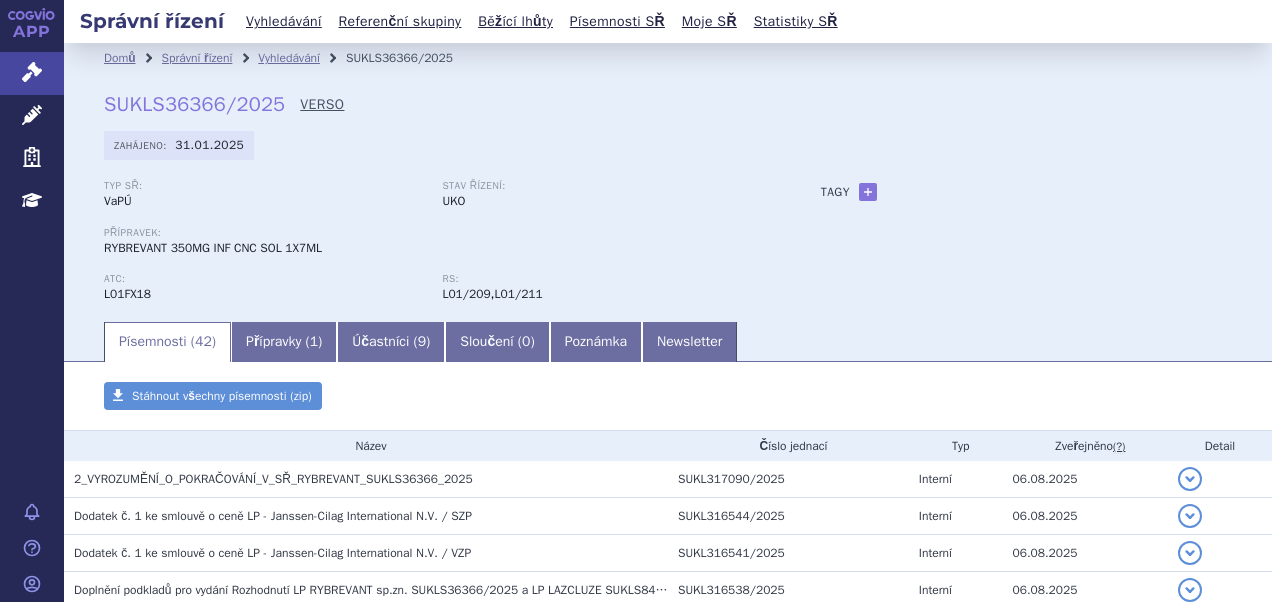 click on "VERSO" at bounding box center [322, 105] 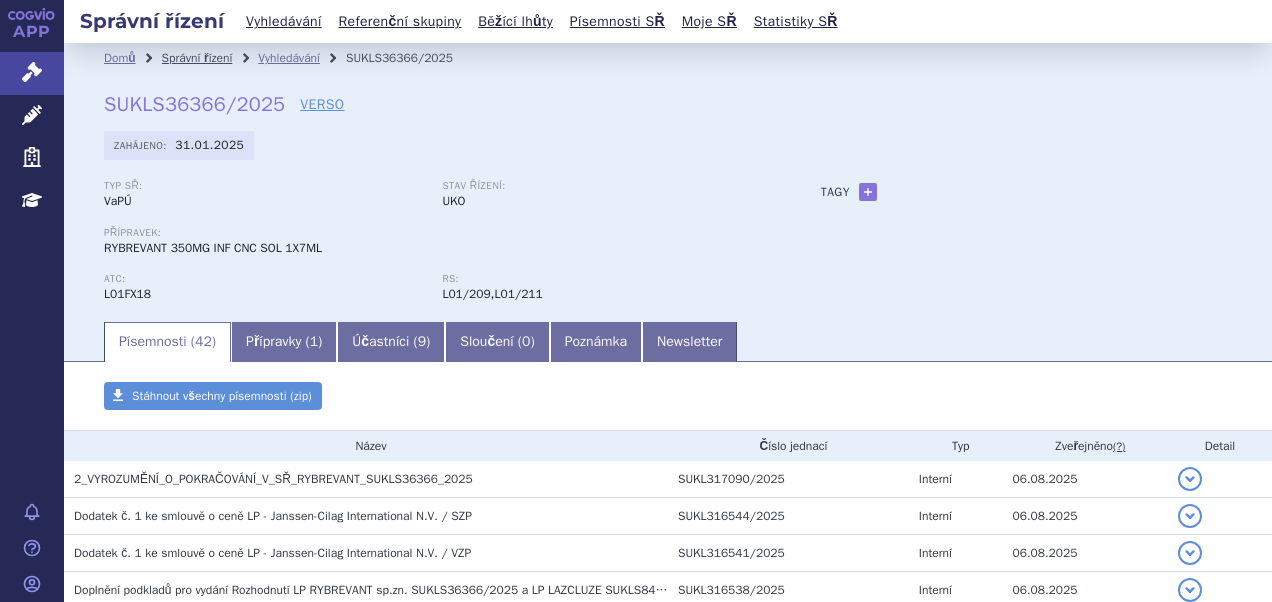 scroll, scrollTop: 0, scrollLeft: 0, axis: both 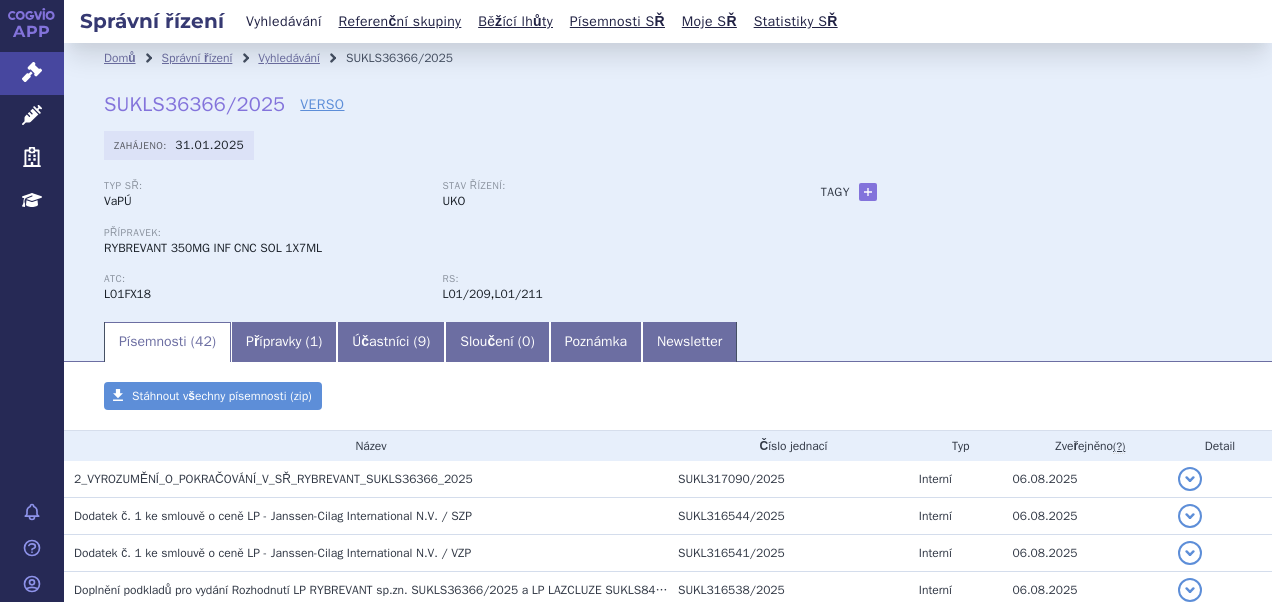 click on "Vyhledávání" at bounding box center (284, 21) 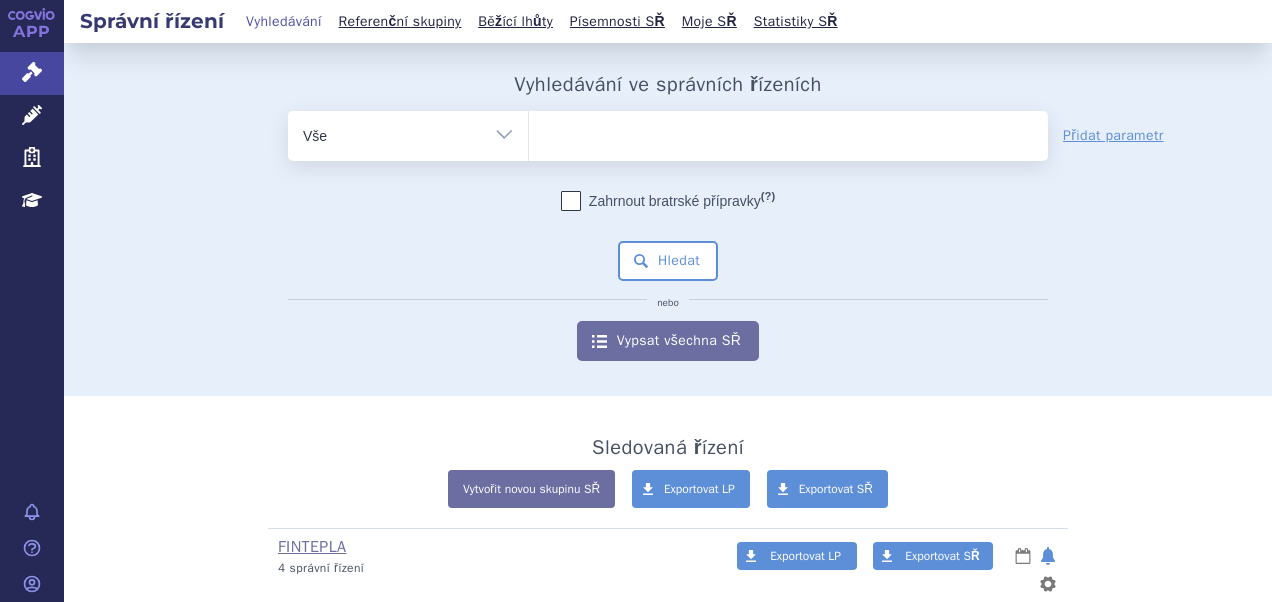 scroll, scrollTop: 0, scrollLeft: 0, axis: both 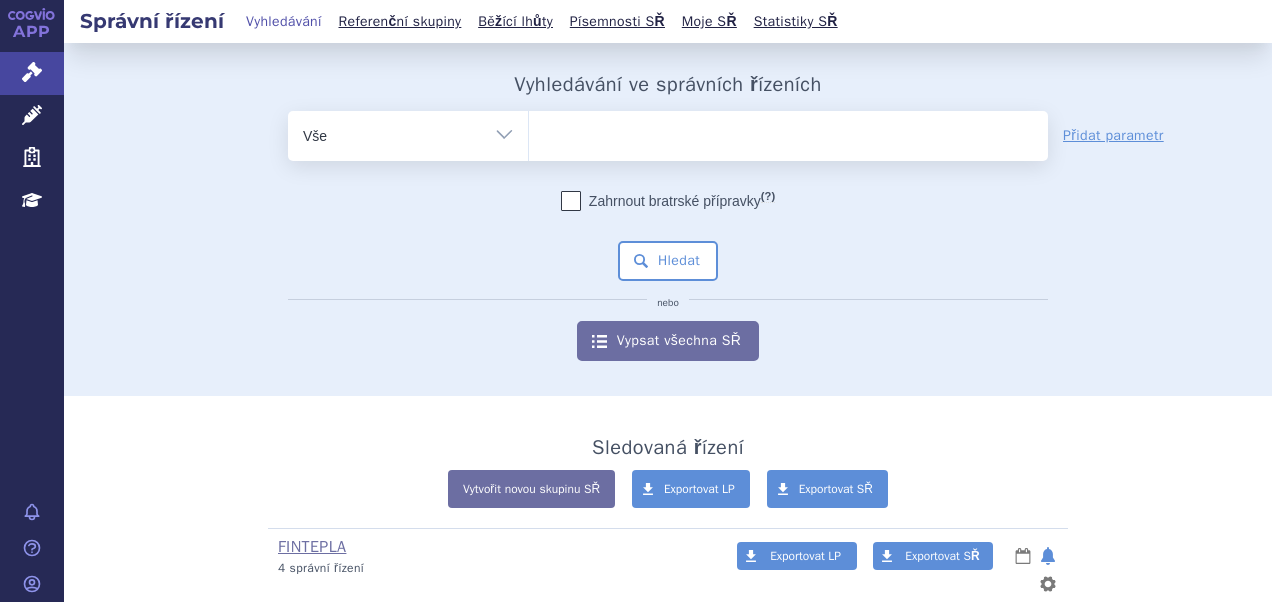 paste on "SUKLS84508/2025" 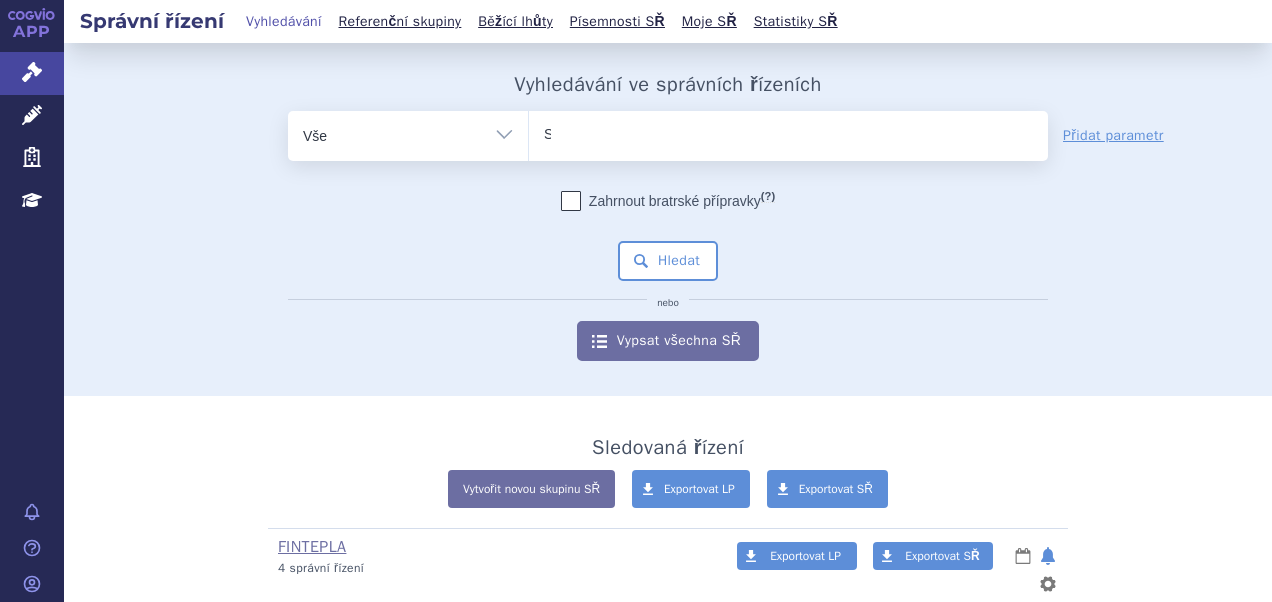 type 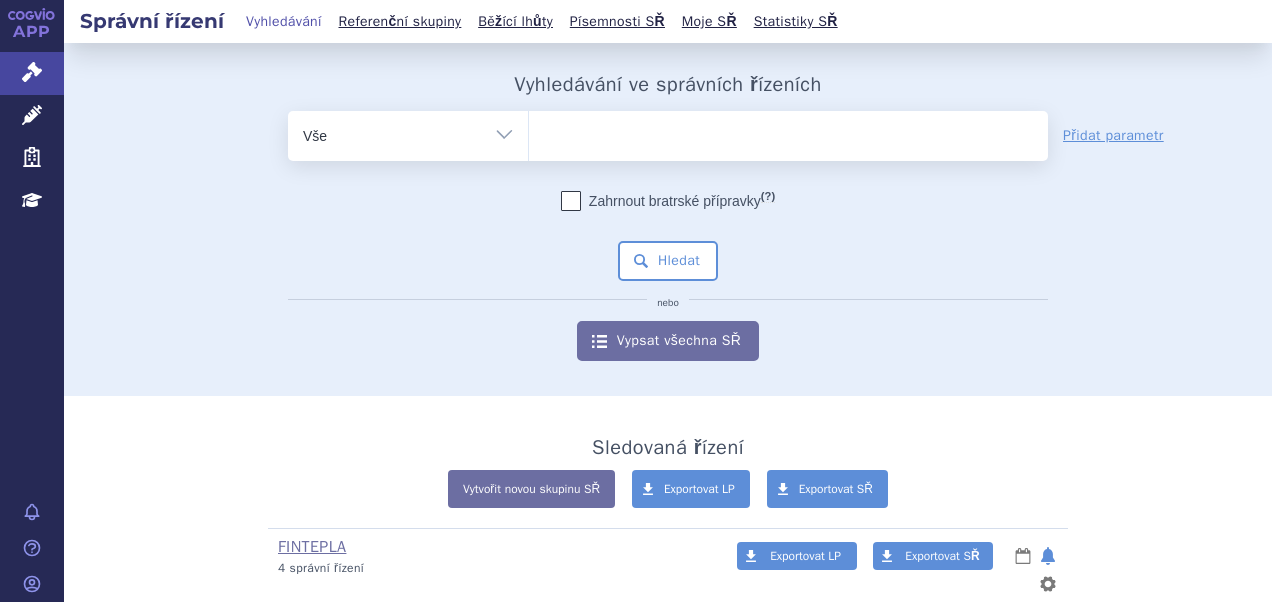 select on "SUKLS84508/2025" 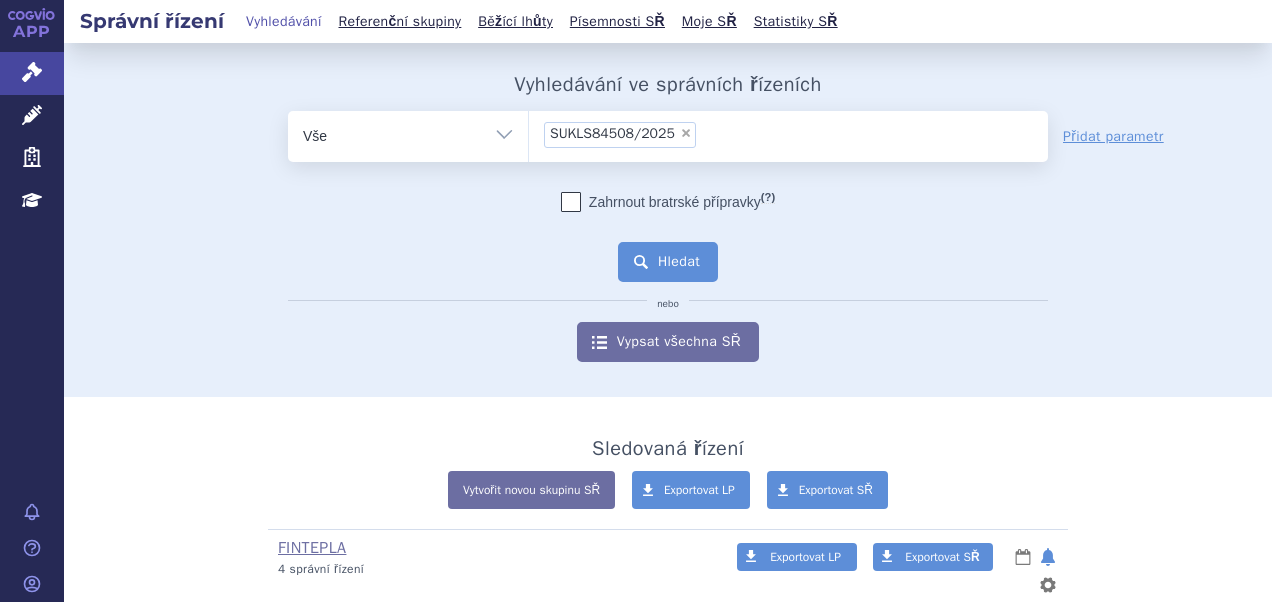 click on "Hledat" at bounding box center (668, 262) 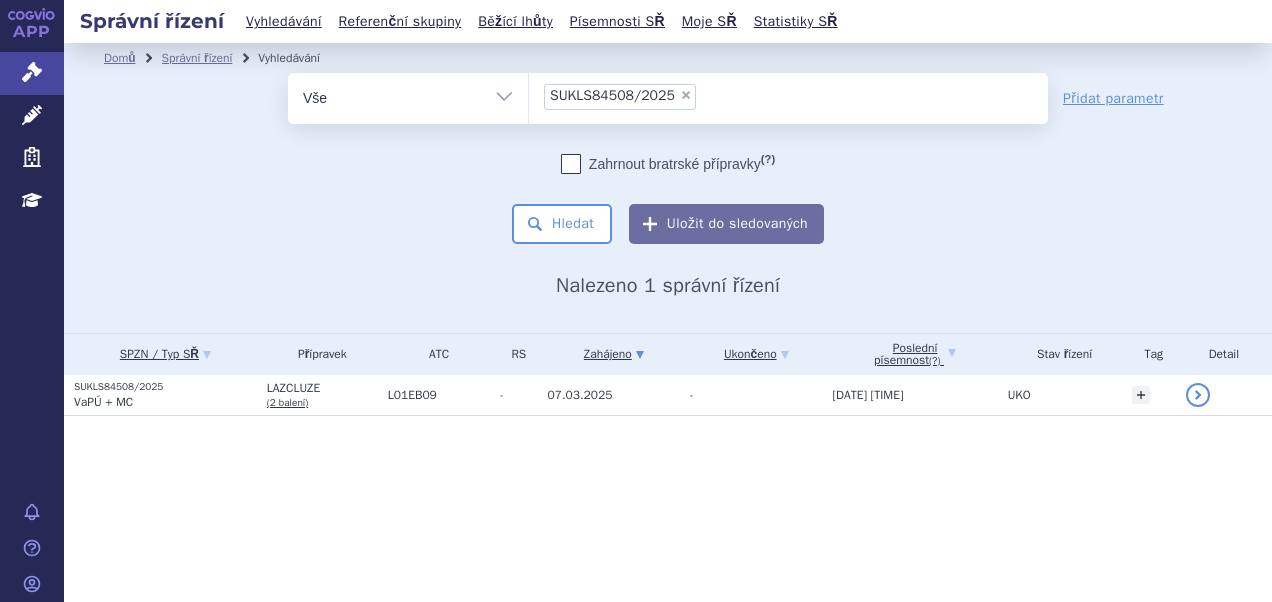 scroll, scrollTop: 0, scrollLeft: 0, axis: both 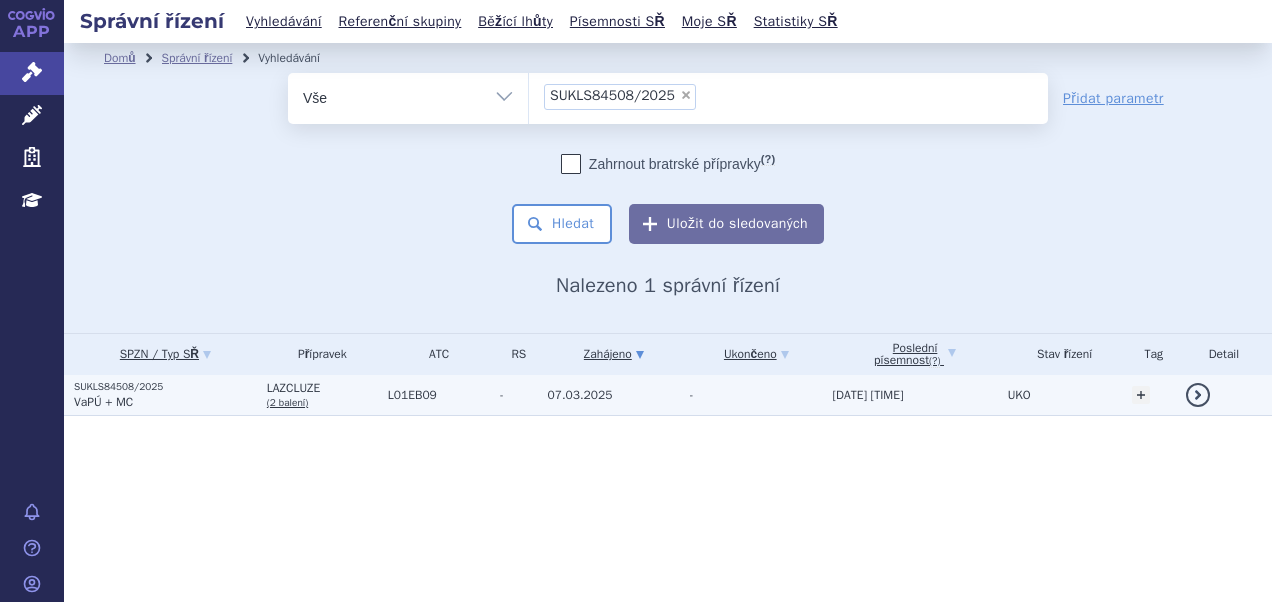 click on "VaPÚ + MC" at bounding box center (165, 402) 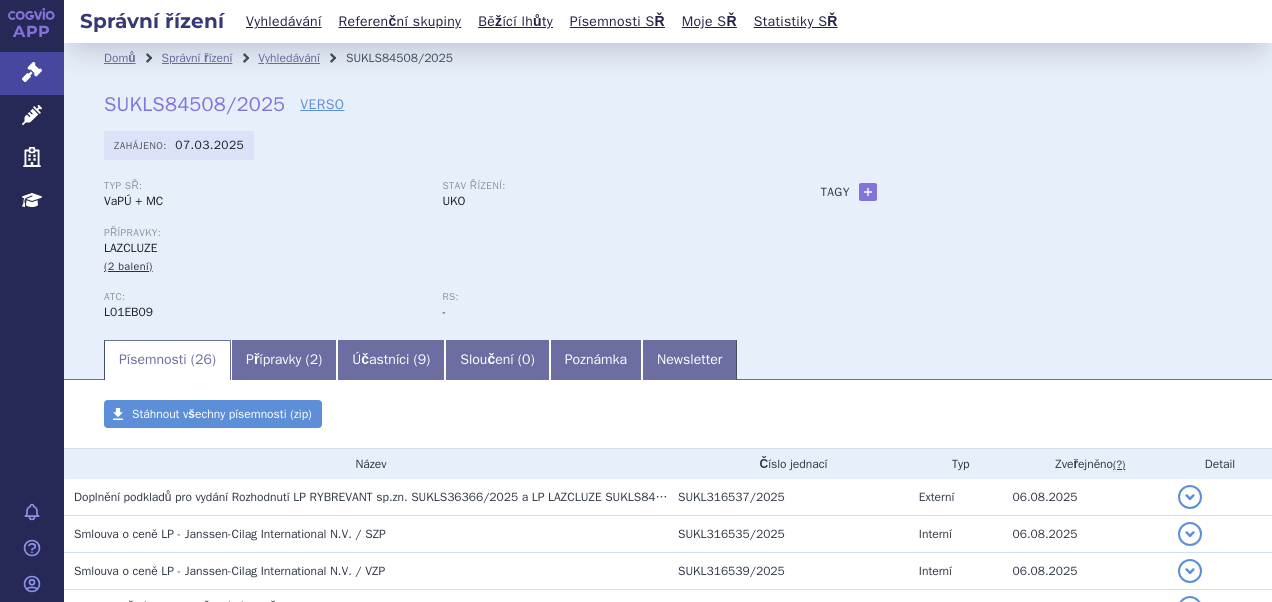 scroll, scrollTop: 0, scrollLeft: 0, axis: both 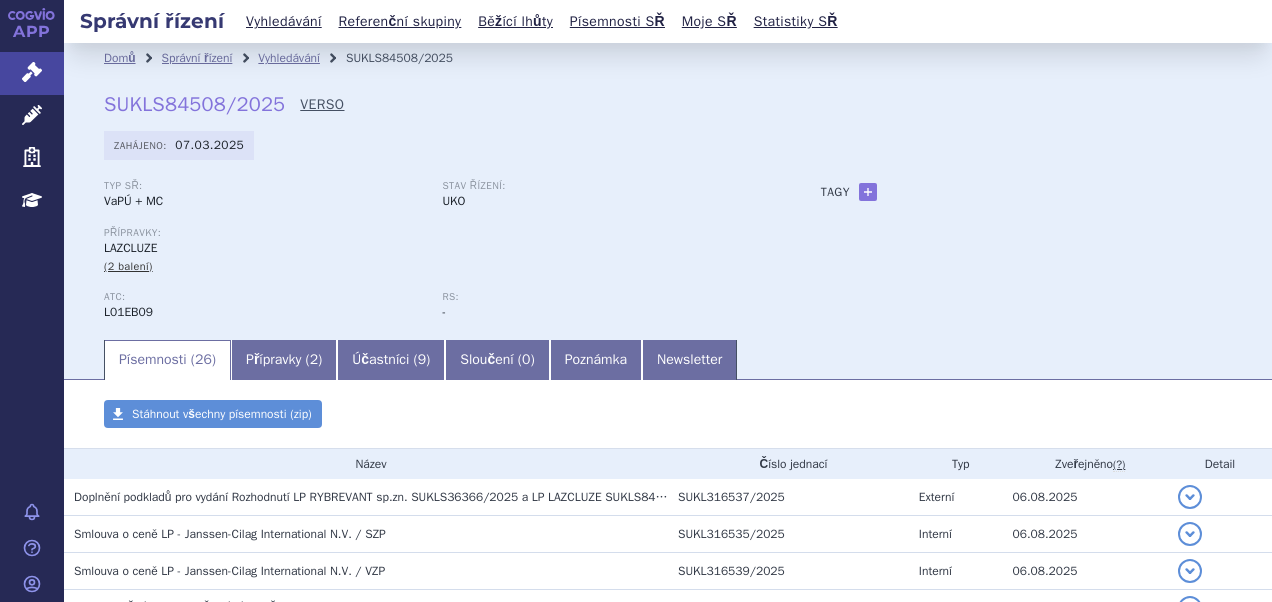 click on "VERSO" at bounding box center [322, 105] 